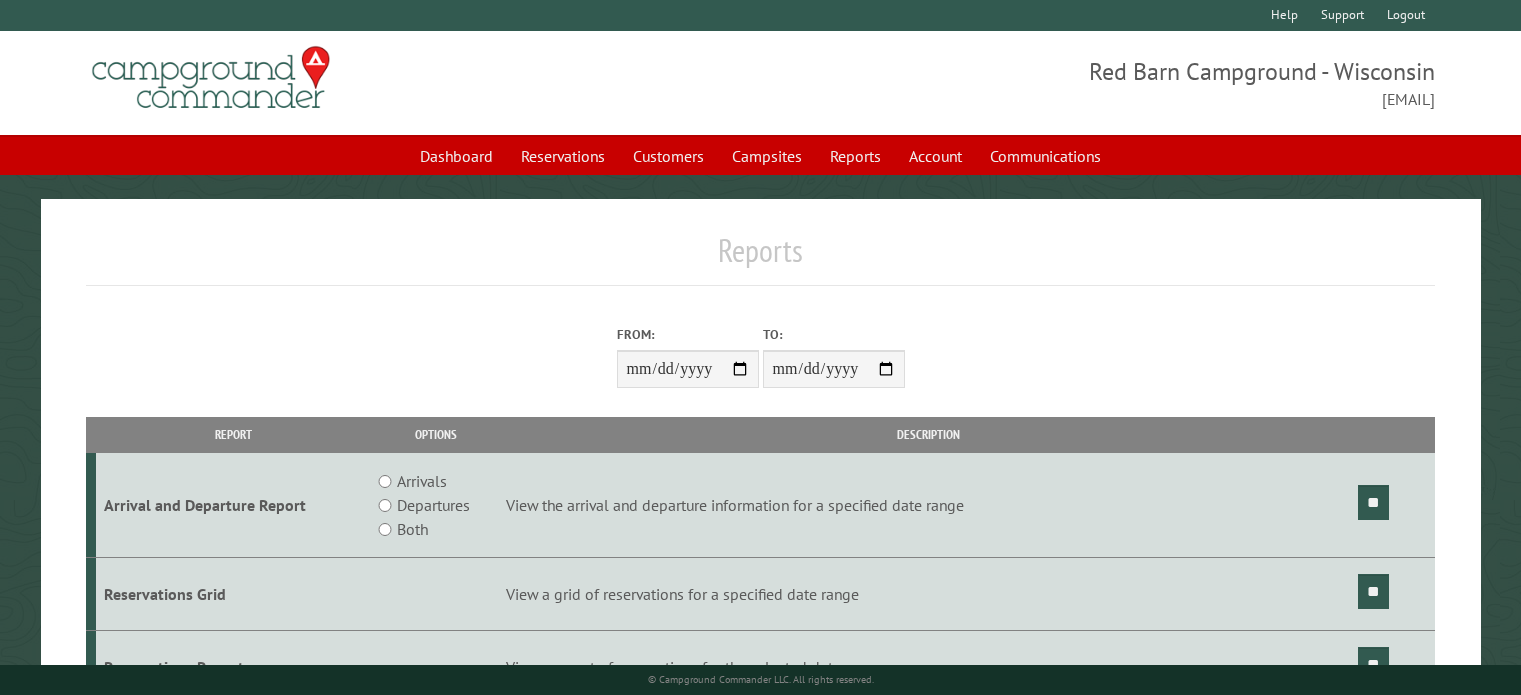scroll, scrollTop: 0, scrollLeft: 0, axis: both 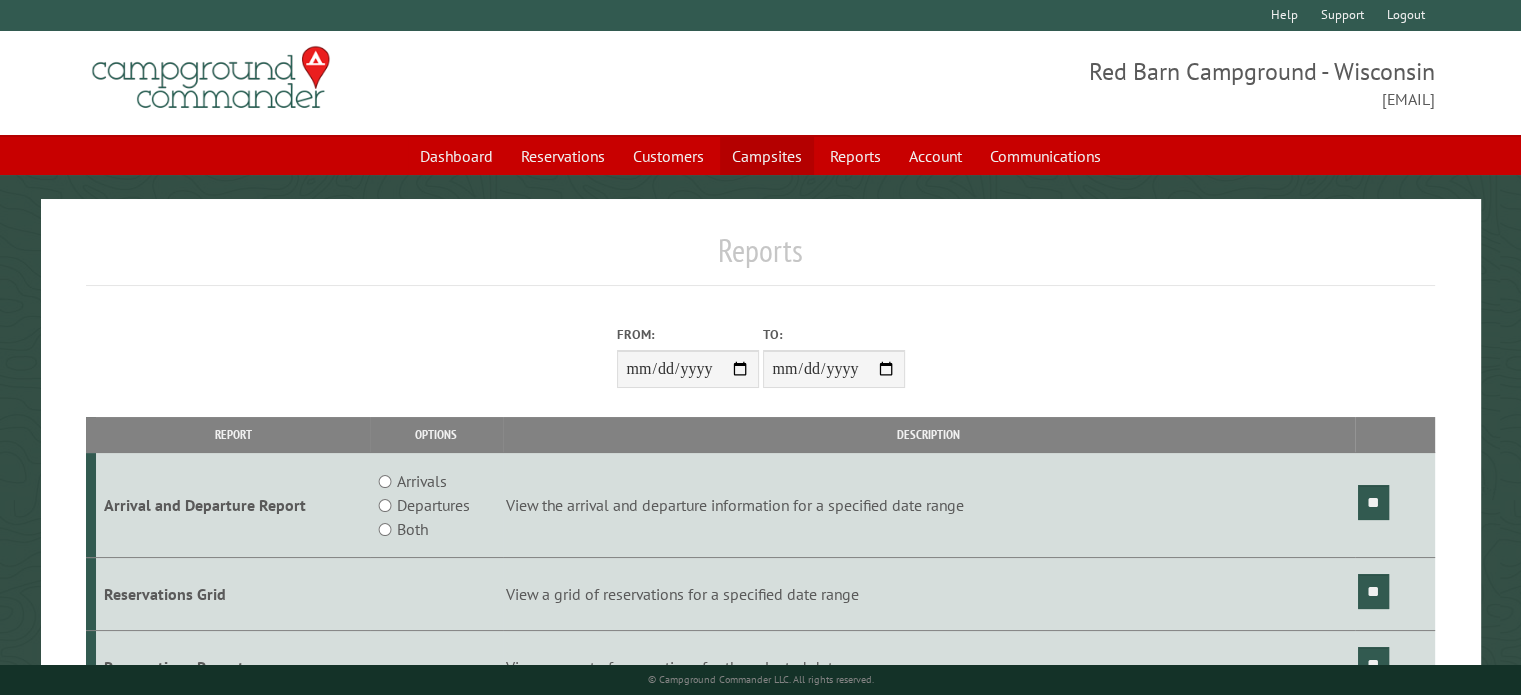 click on "Campsites" at bounding box center [767, 156] 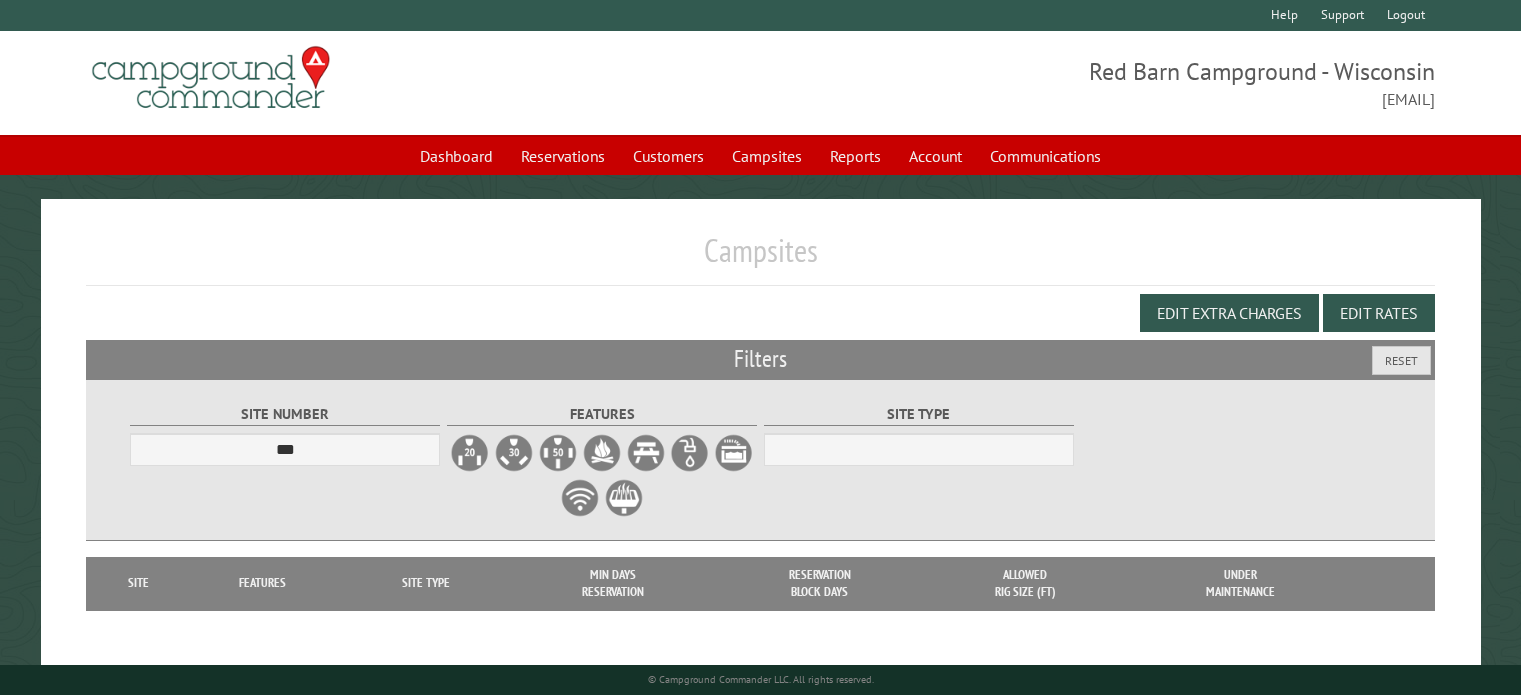 scroll, scrollTop: 0, scrollLeft: 0, axis: both 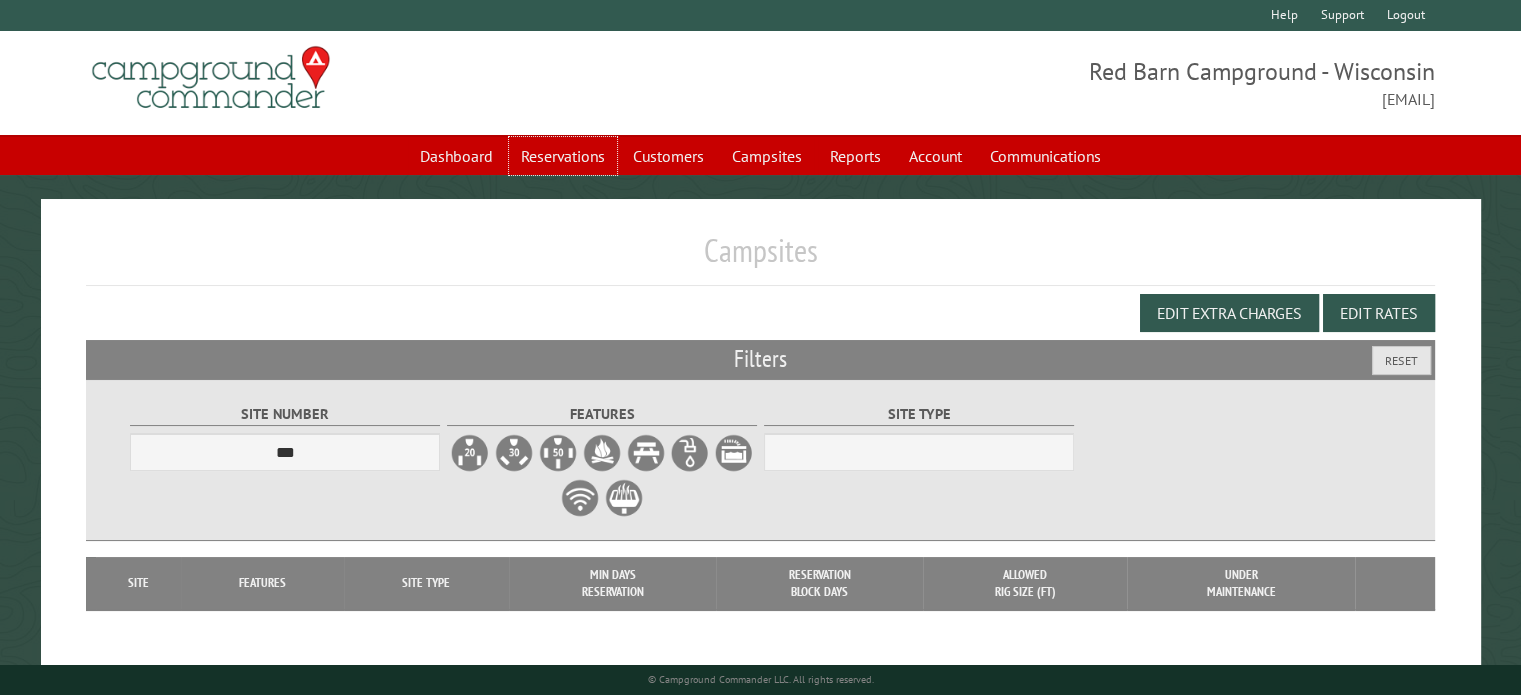 click on "Reservations" at bounding box center (563, 156) 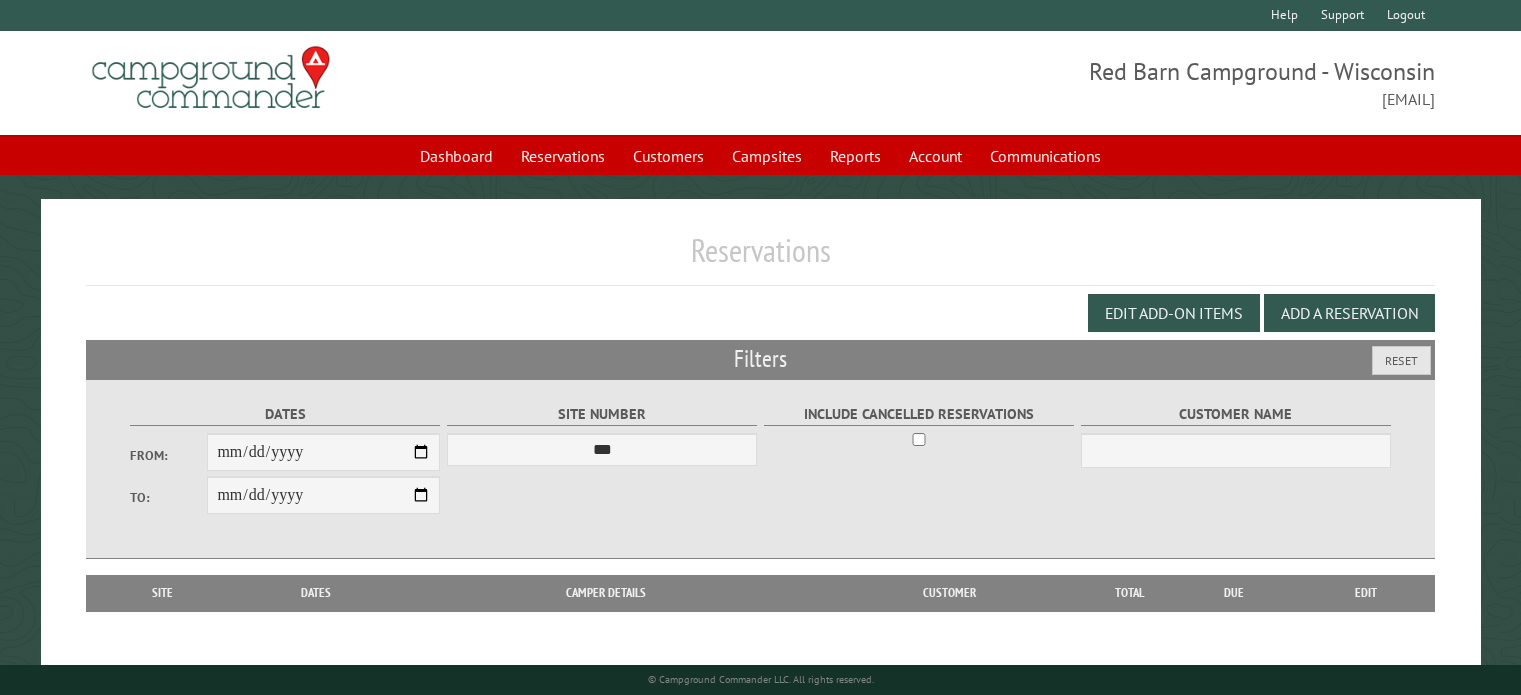 scroll, scrollTop: 0, scrollLeft: 0, axis: both 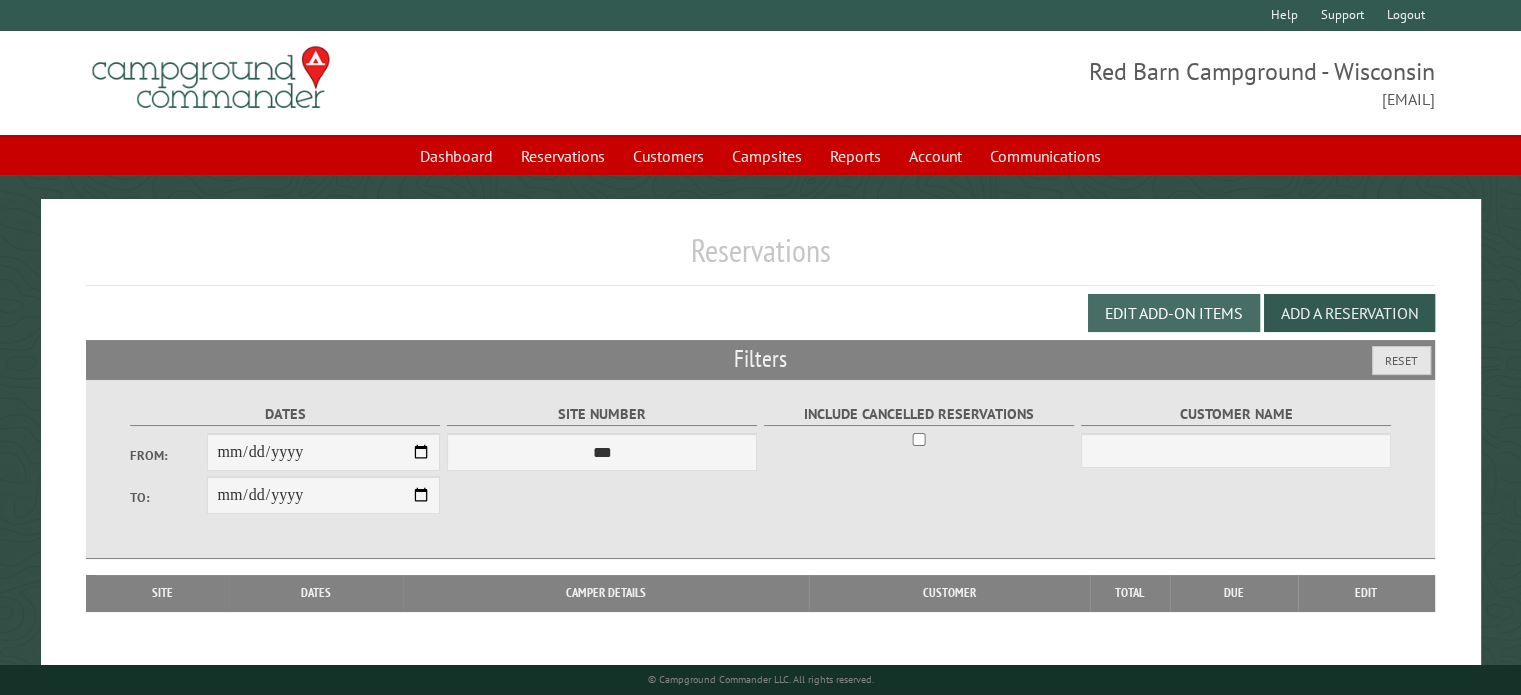 click on "Edit Add-on Items" at bounding box center [1174, 313] 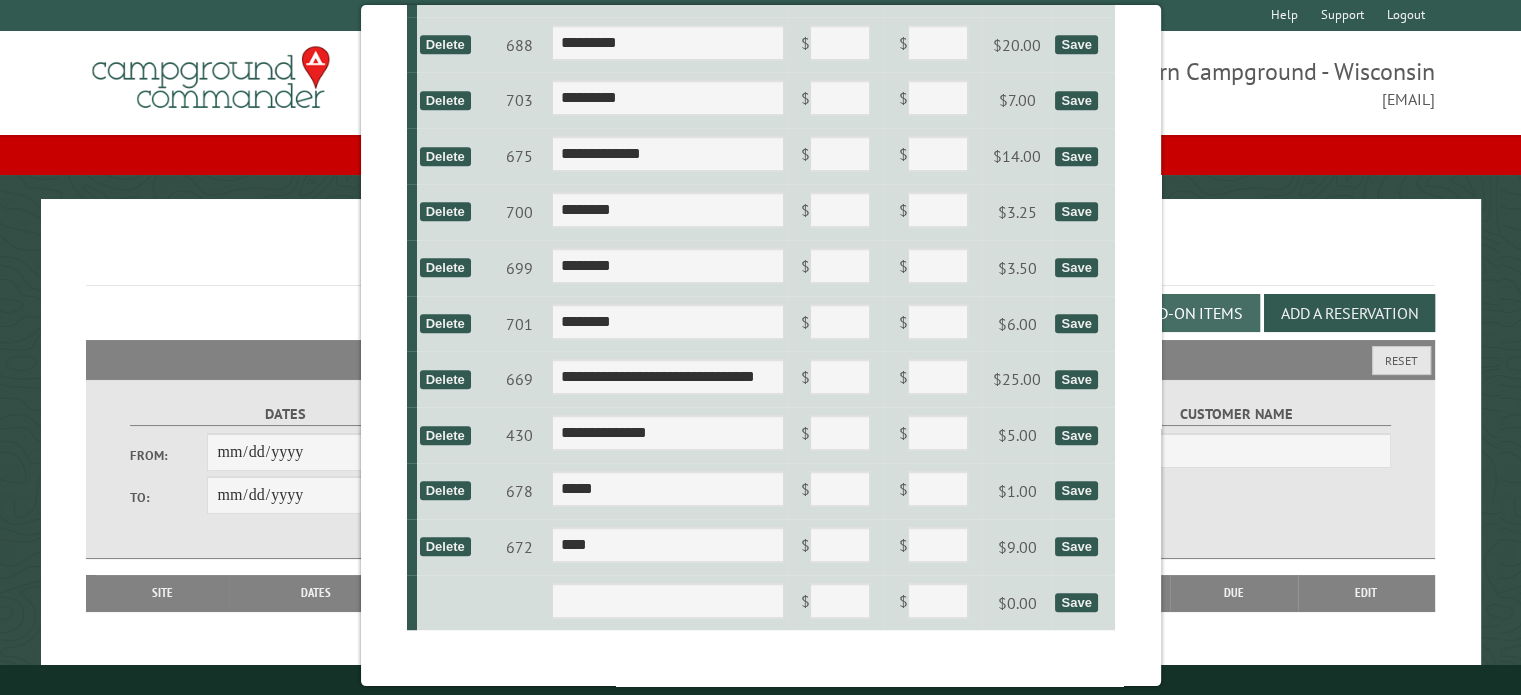 scroll, scrollTop: 1198, scrollLeft: 0, axis: vertical 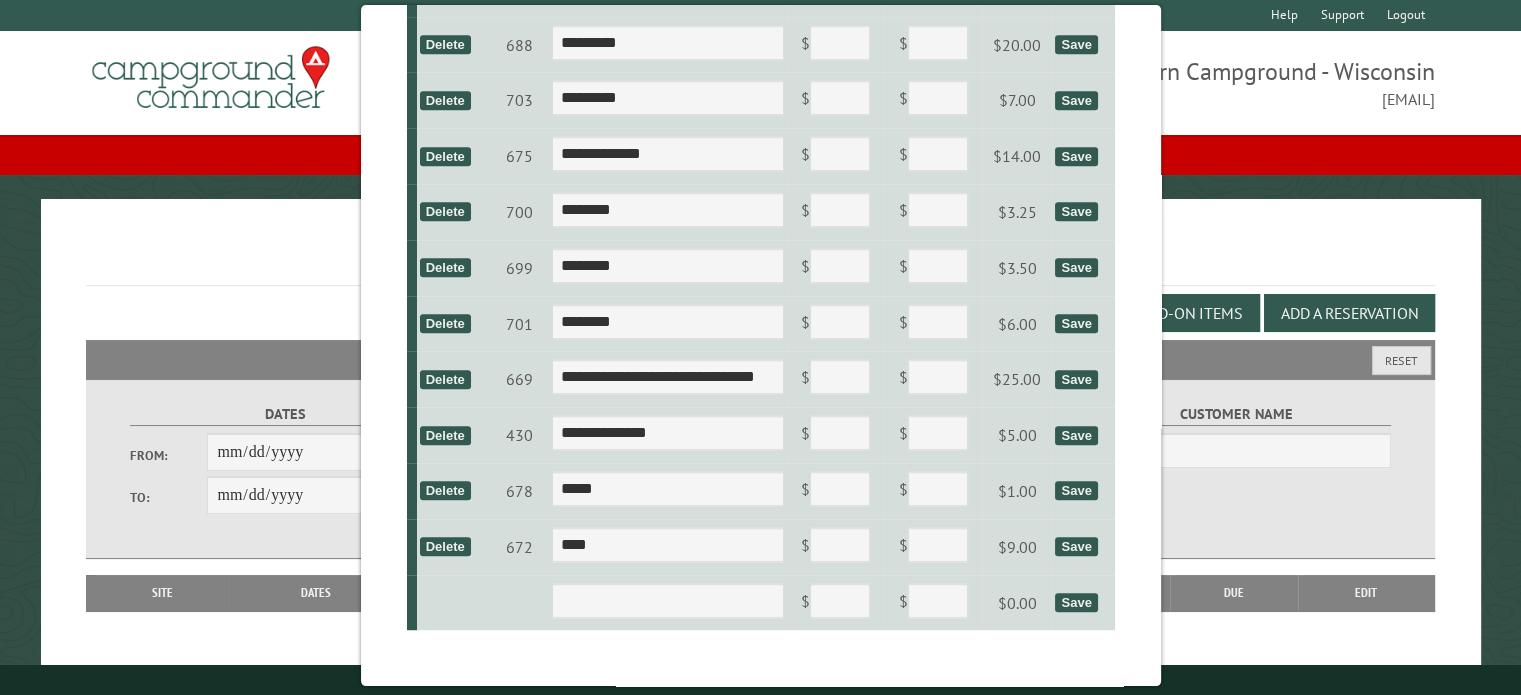 drag, startPoint x: 888, startPoint y: 213, endPoint x: 792, endPoint y: 420, distance: 228.17757 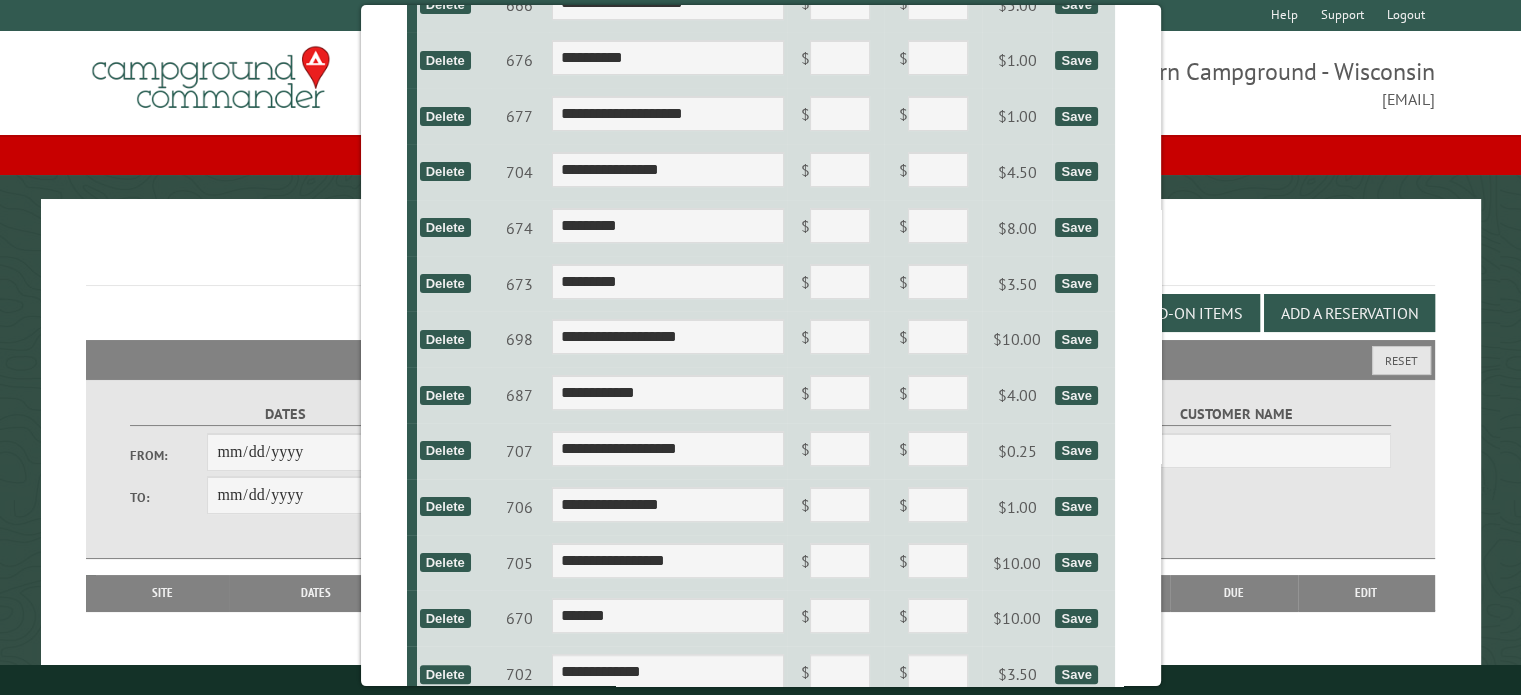 scroll, scrollTop: 0, scrollLeft: 0, axis: both 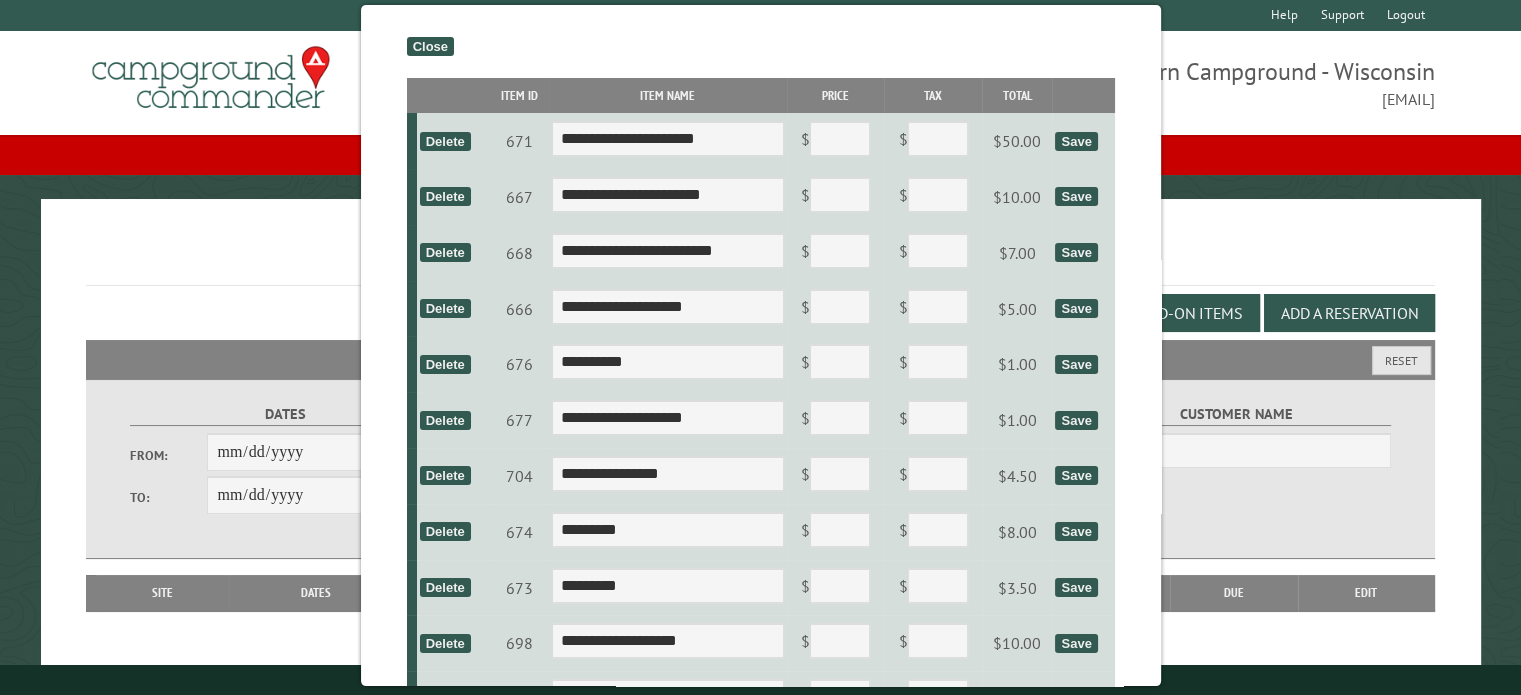 click on "Reservations" at bounding box center (760, 258) 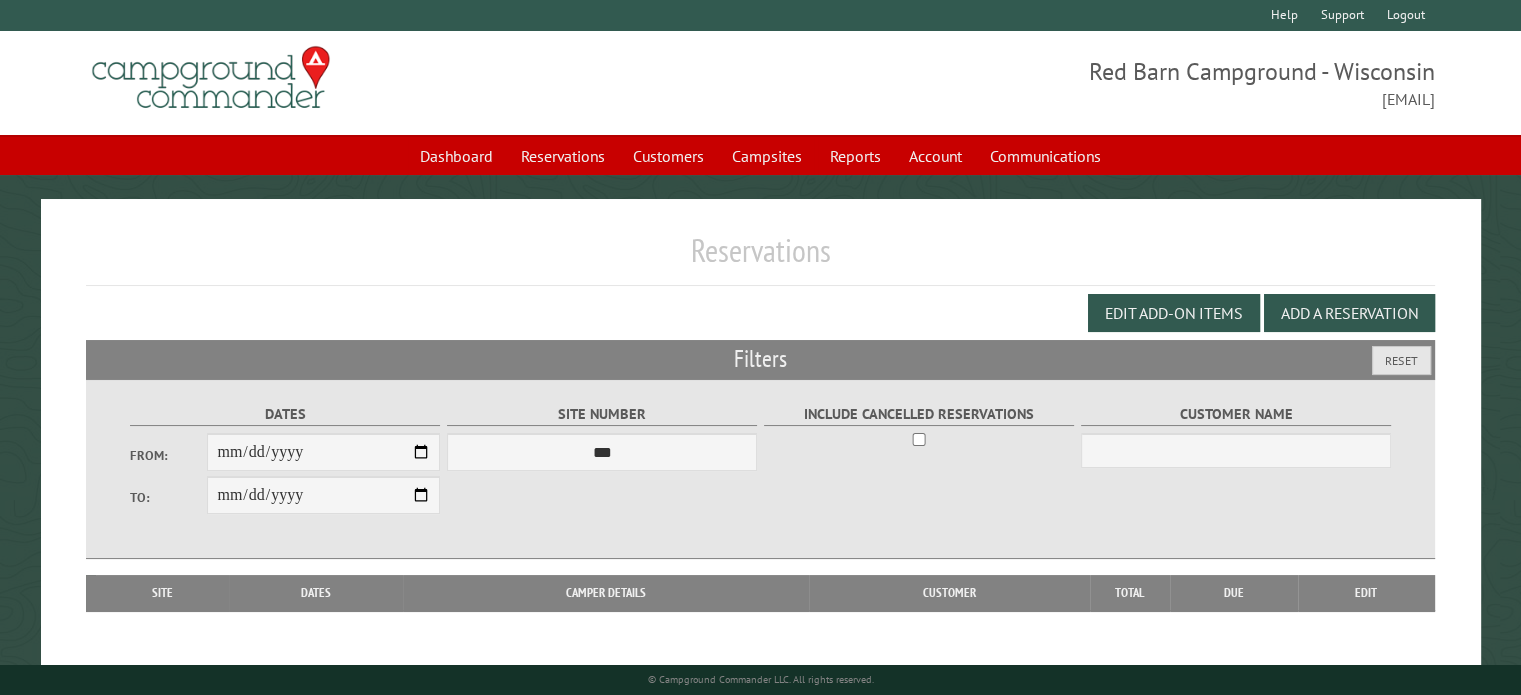 scroll, scrollTop: 108, scrollLeft: 0, axis: vertical 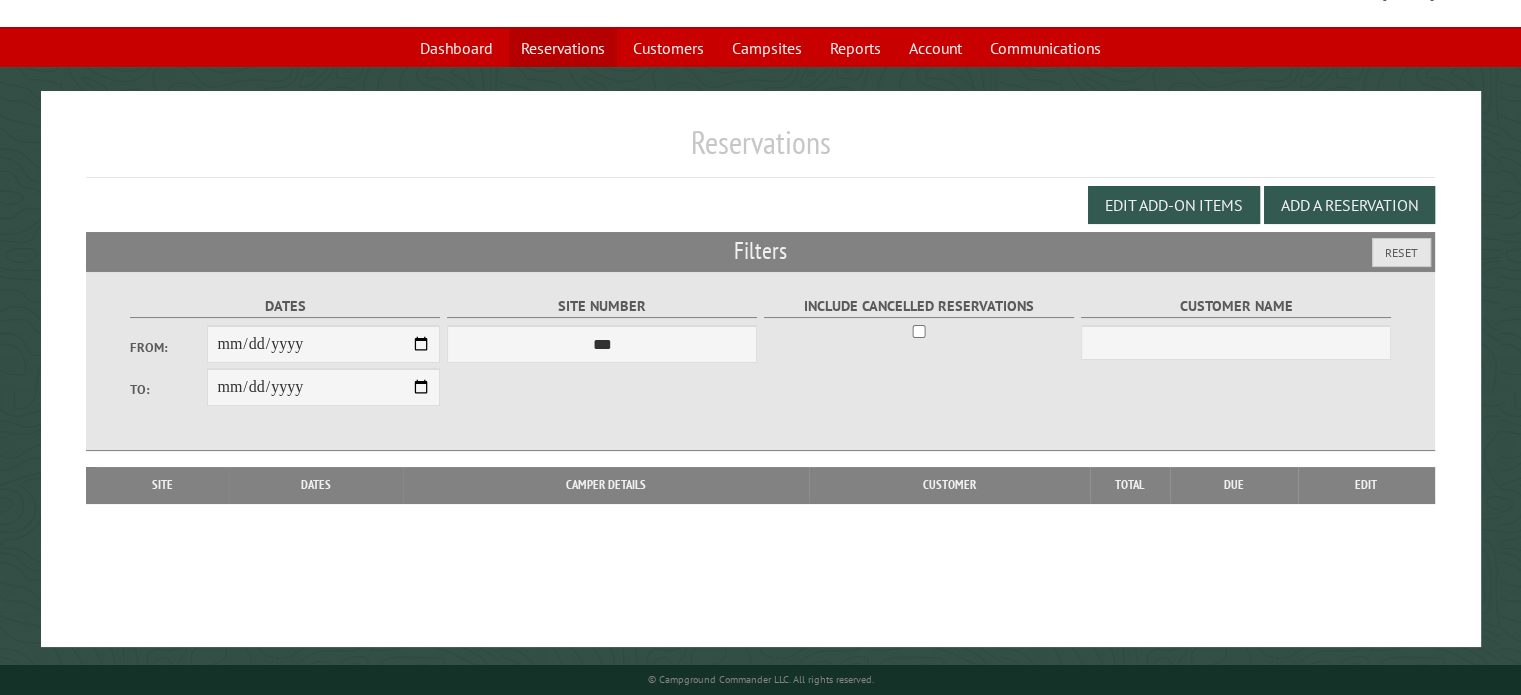 click on "Reservations" at bounding box center [563, 48] 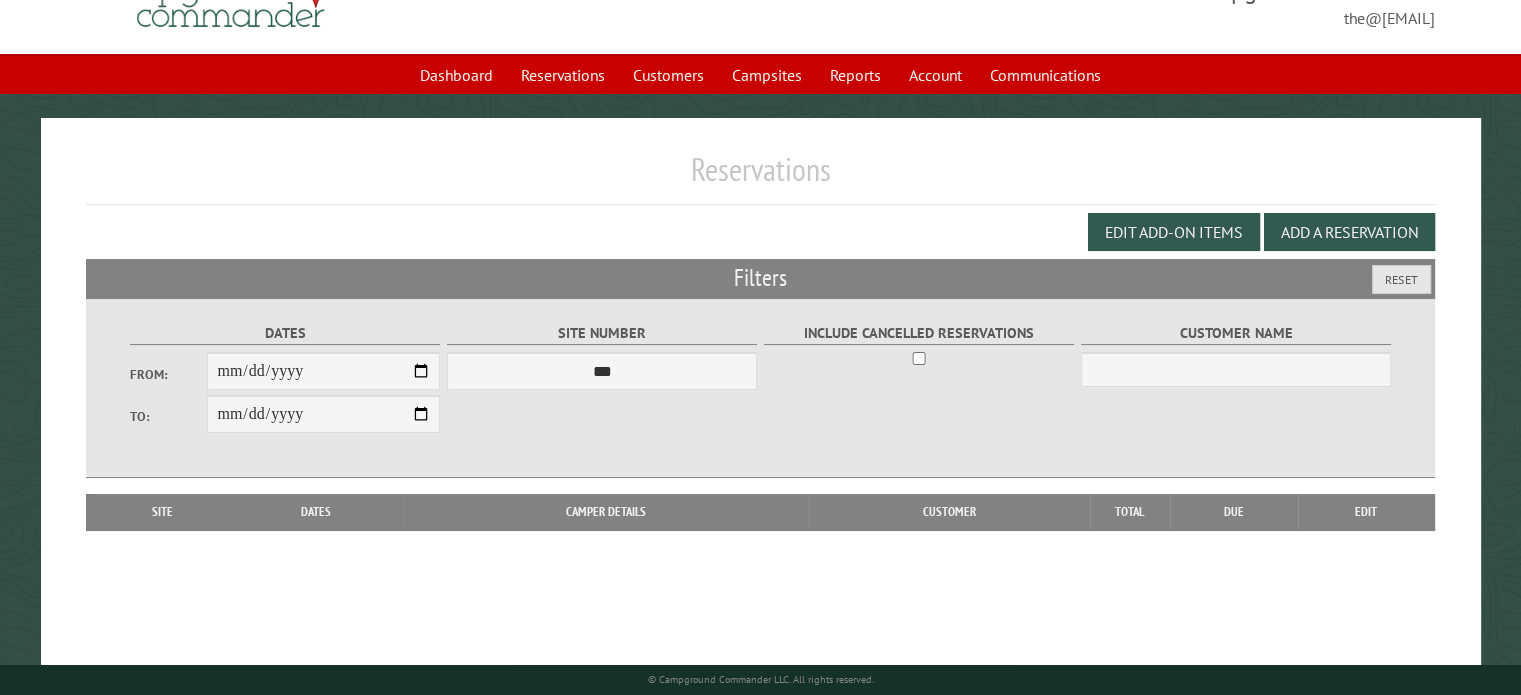 scroll, scrollTop: 108, scrollLeft: 0, axis: vertical 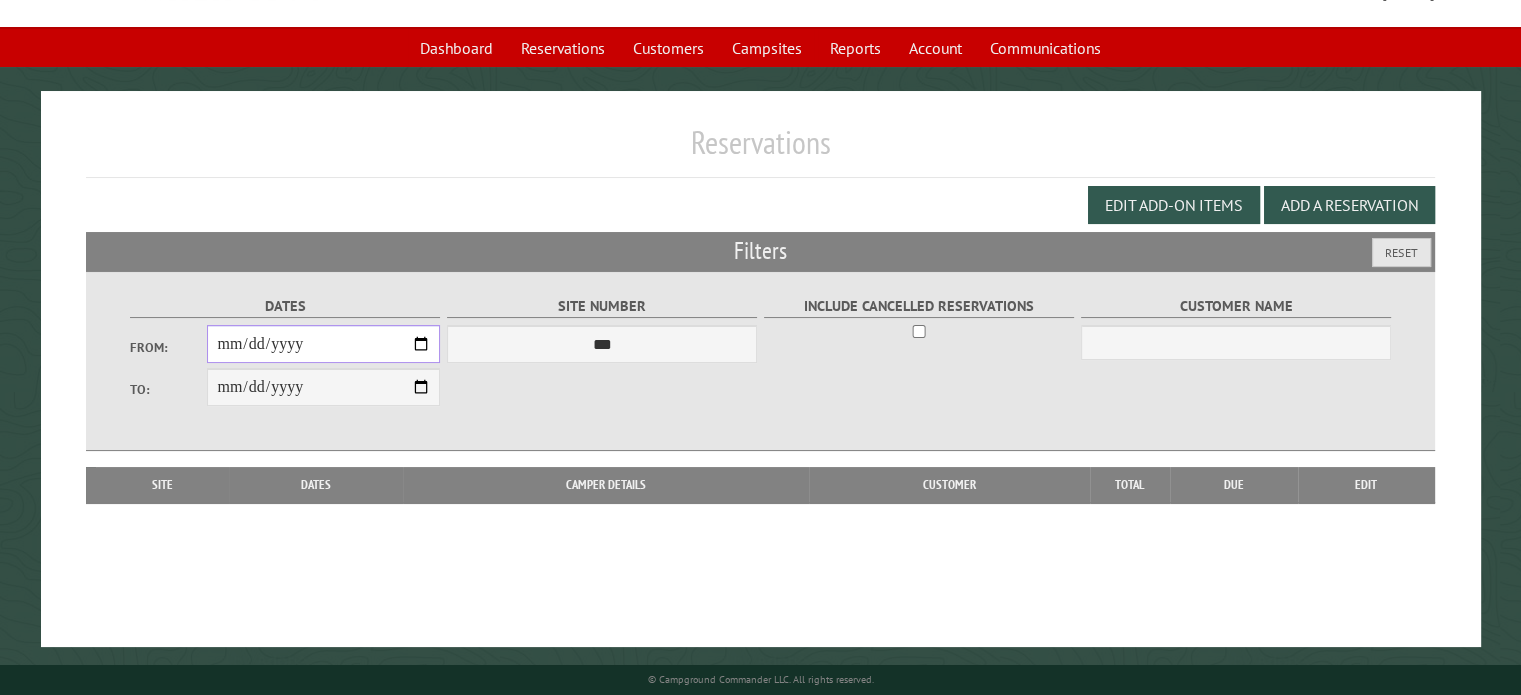 click on "From:" at bounding box center (323, 344) 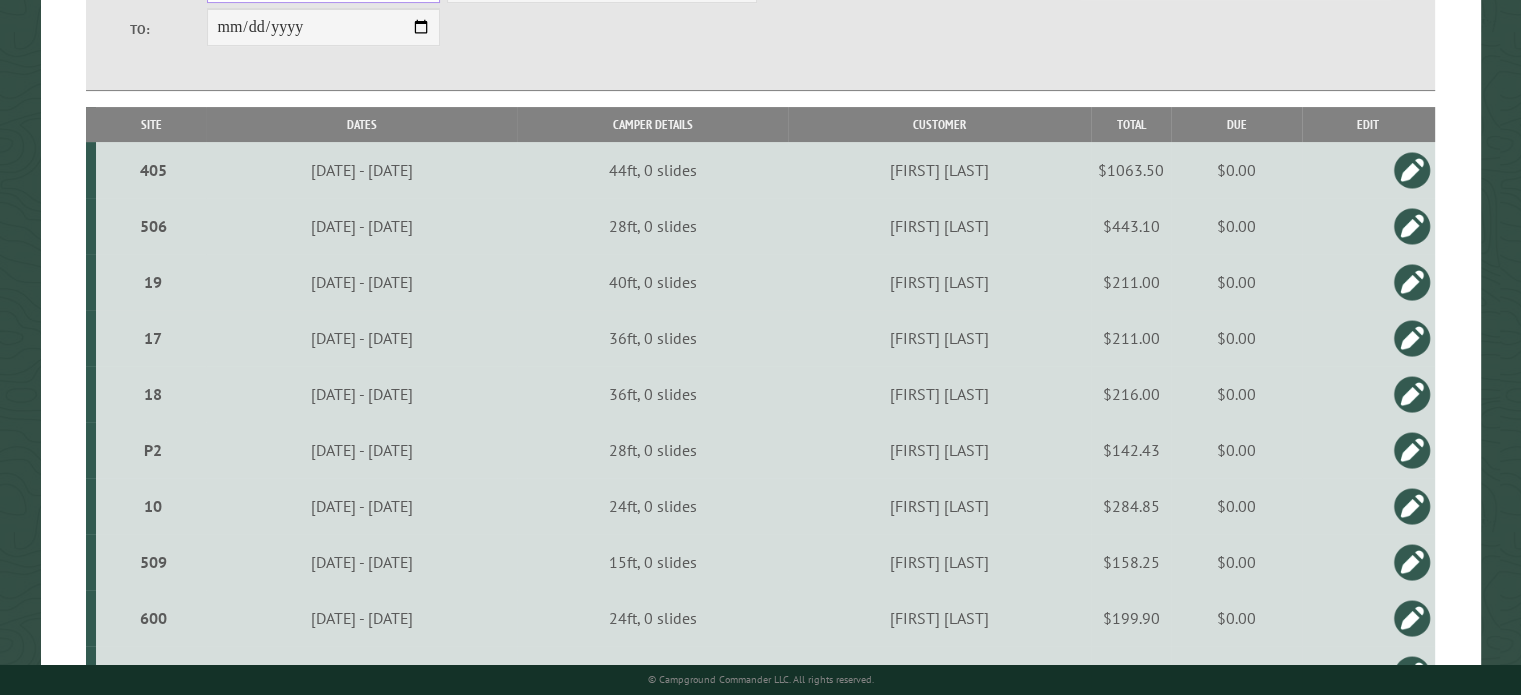 scroll, scrollTop: 465, scrollLeft: 0, axis: vertical 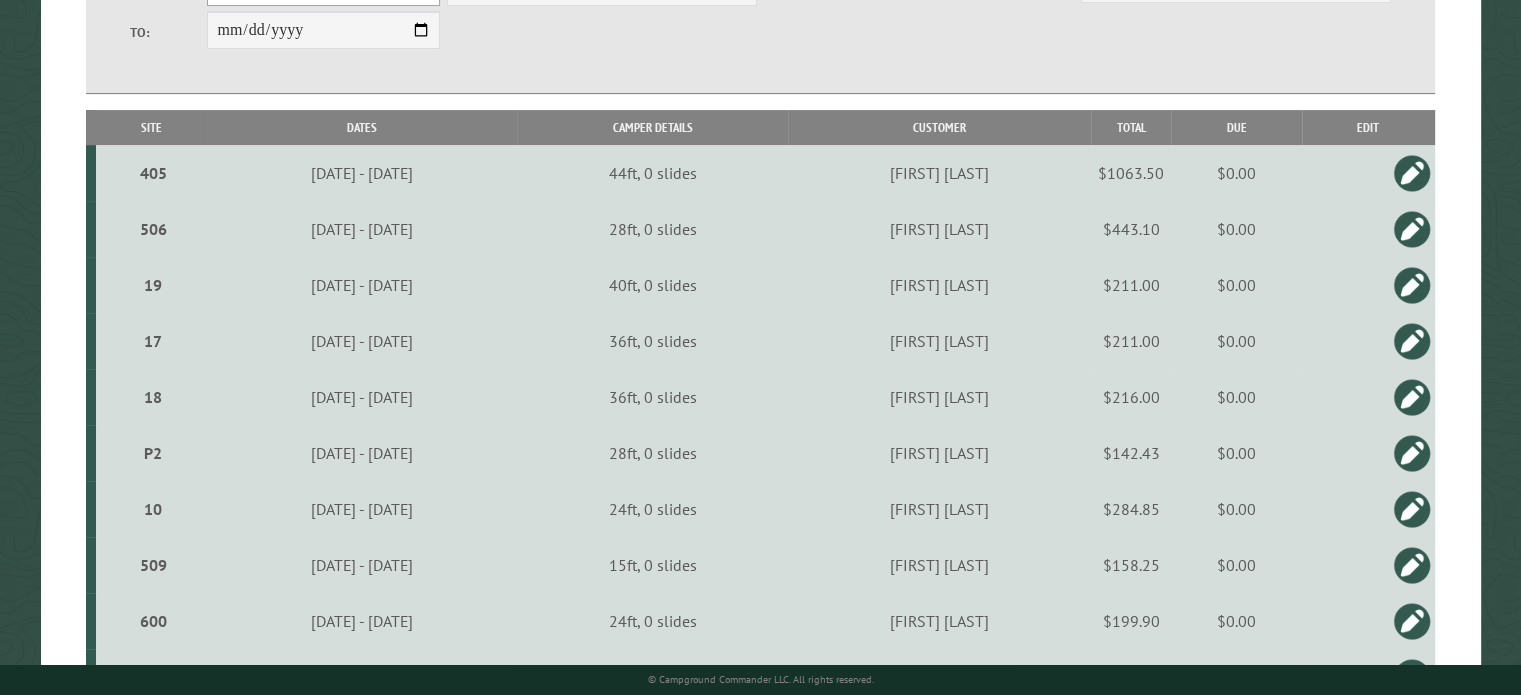 type on "**********" 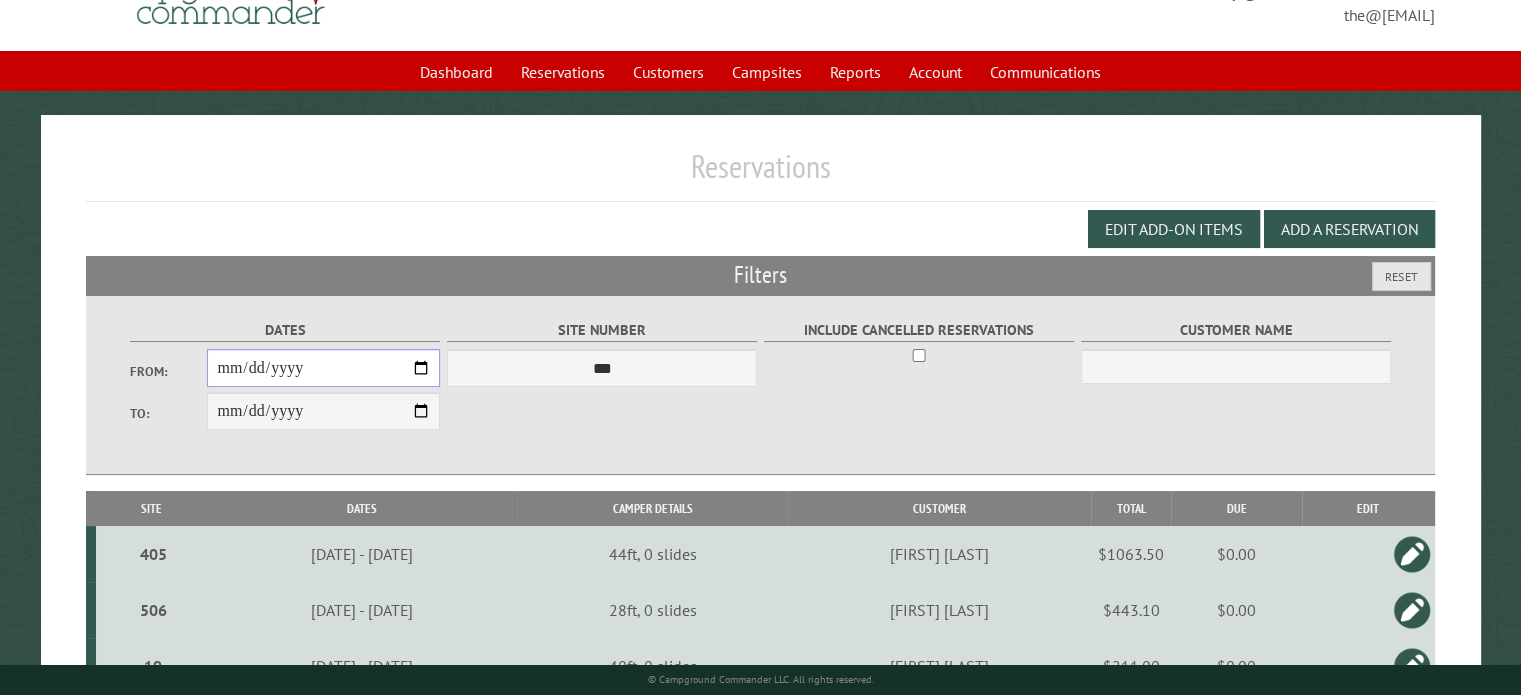scroll, scrollTop: 0, scrollLeft: 0, axis: both 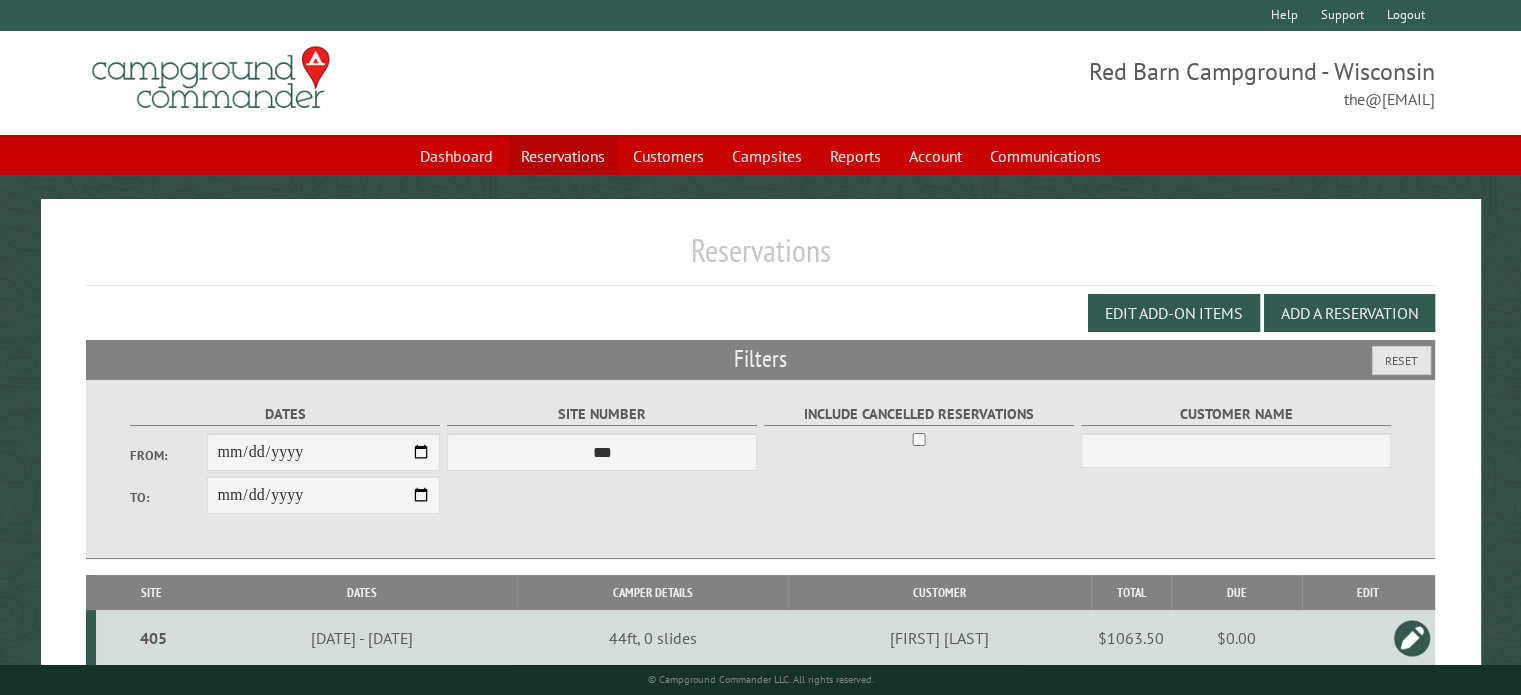 click on "Reservations" at bounding box center [563, 156] 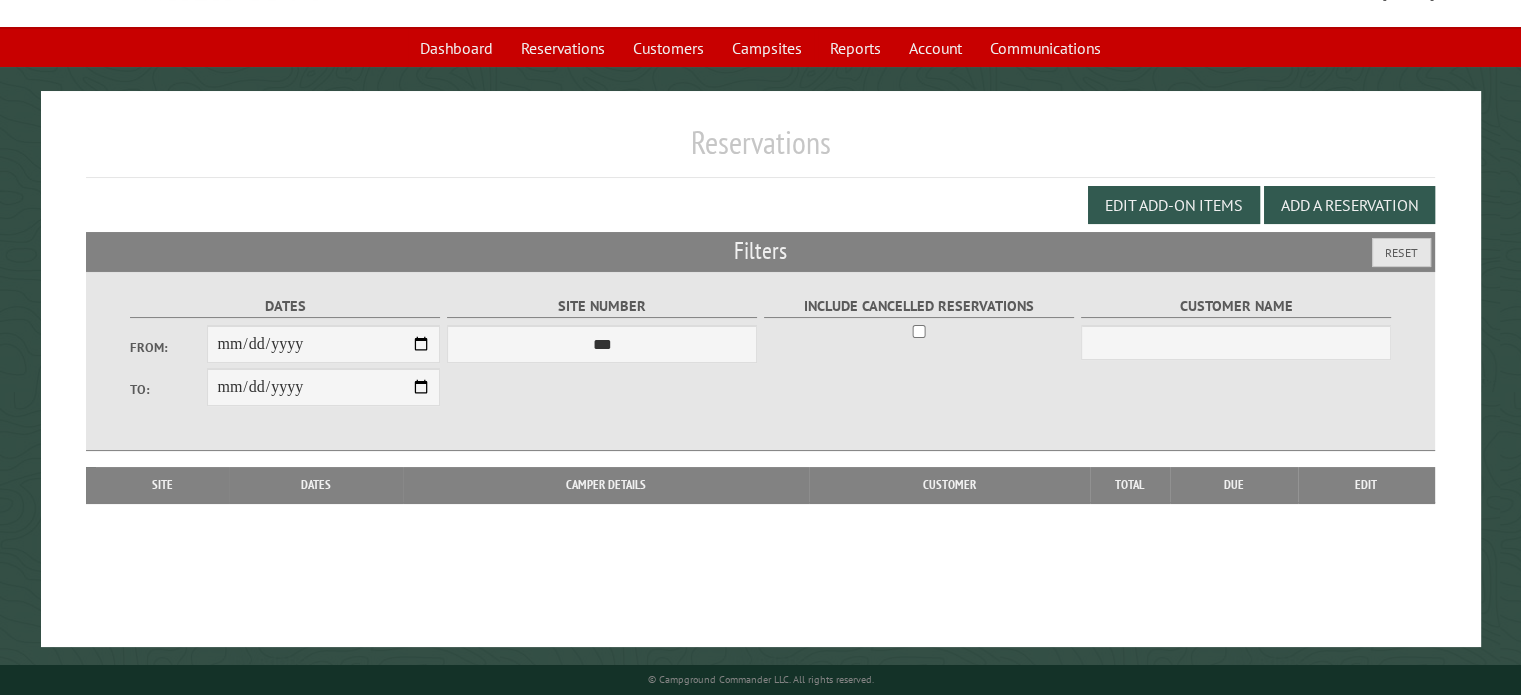 scroll, scrollTop: 0, scrollLeft: 0, axis: both 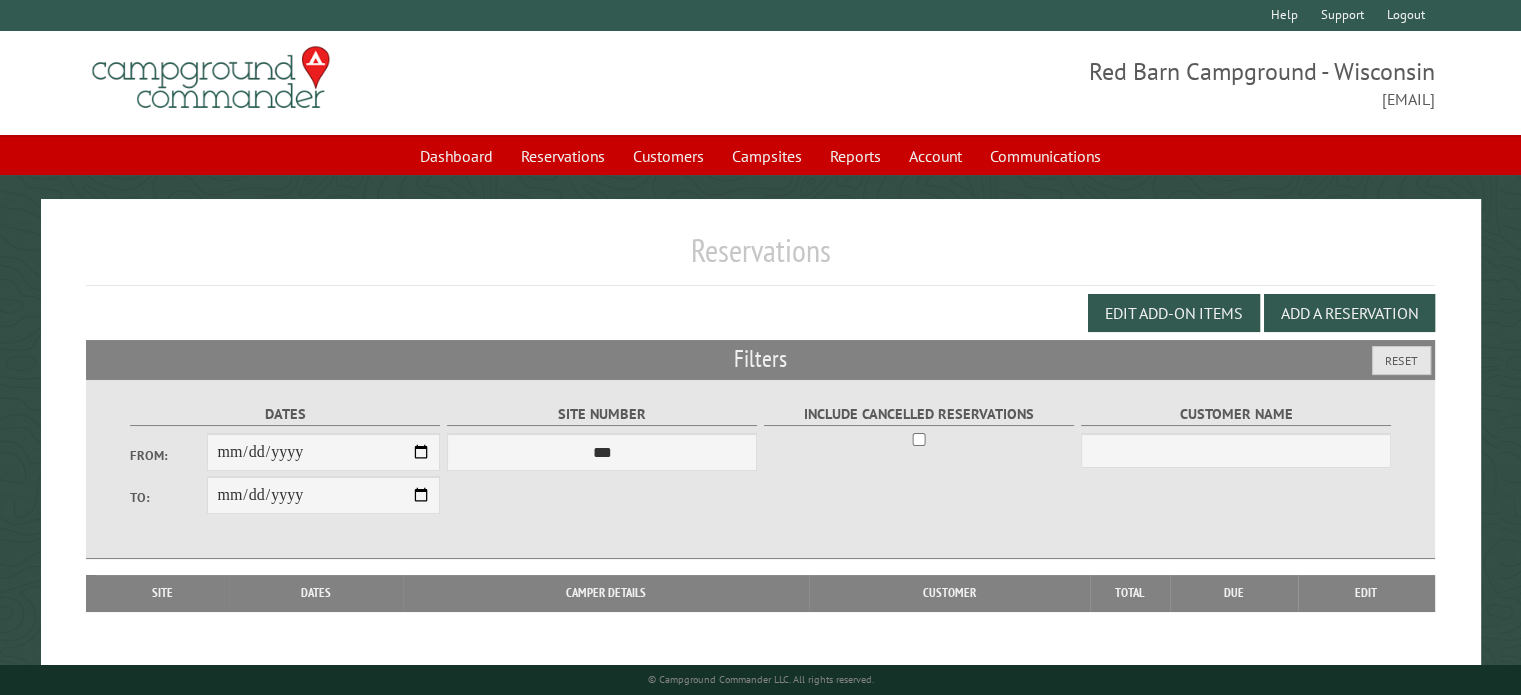 click on "From:" at bounding box center [323, 452] 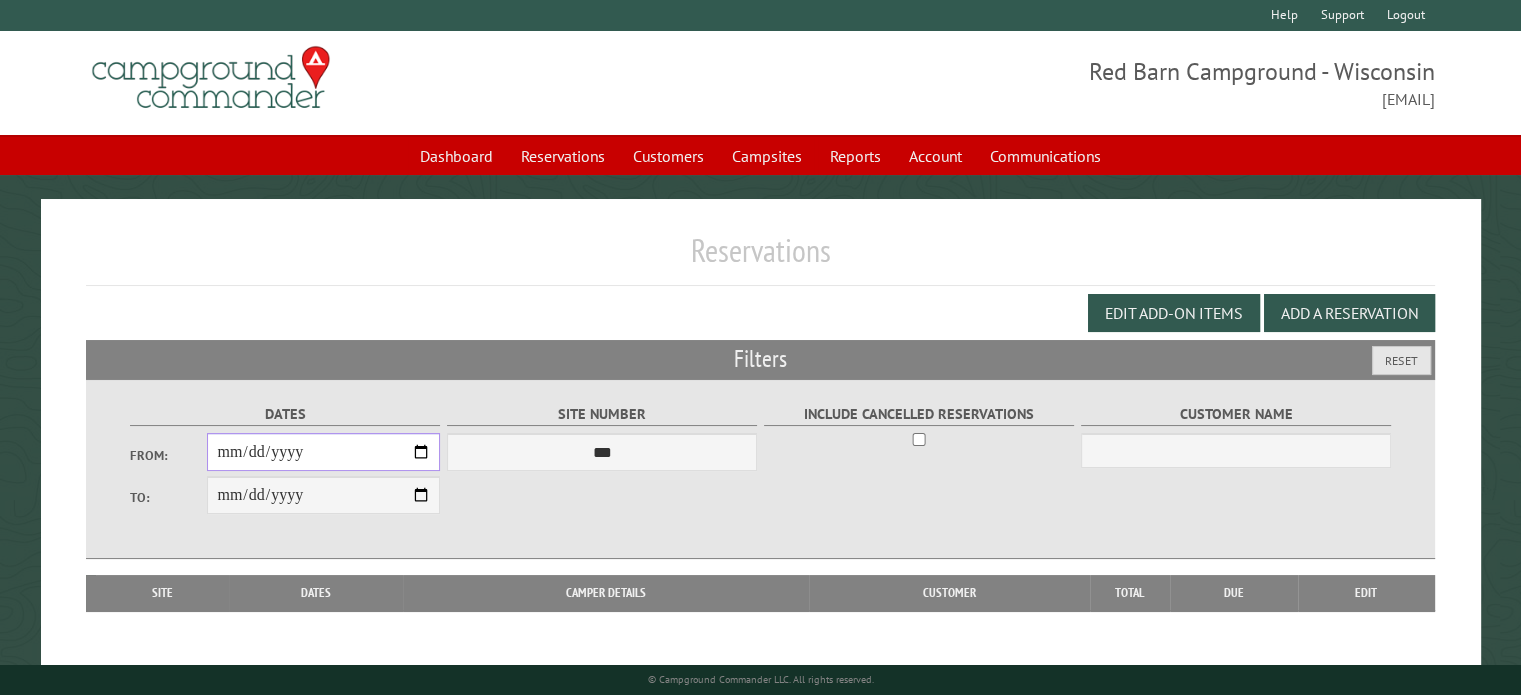 click on "From:" at bounding box center (323, 452) 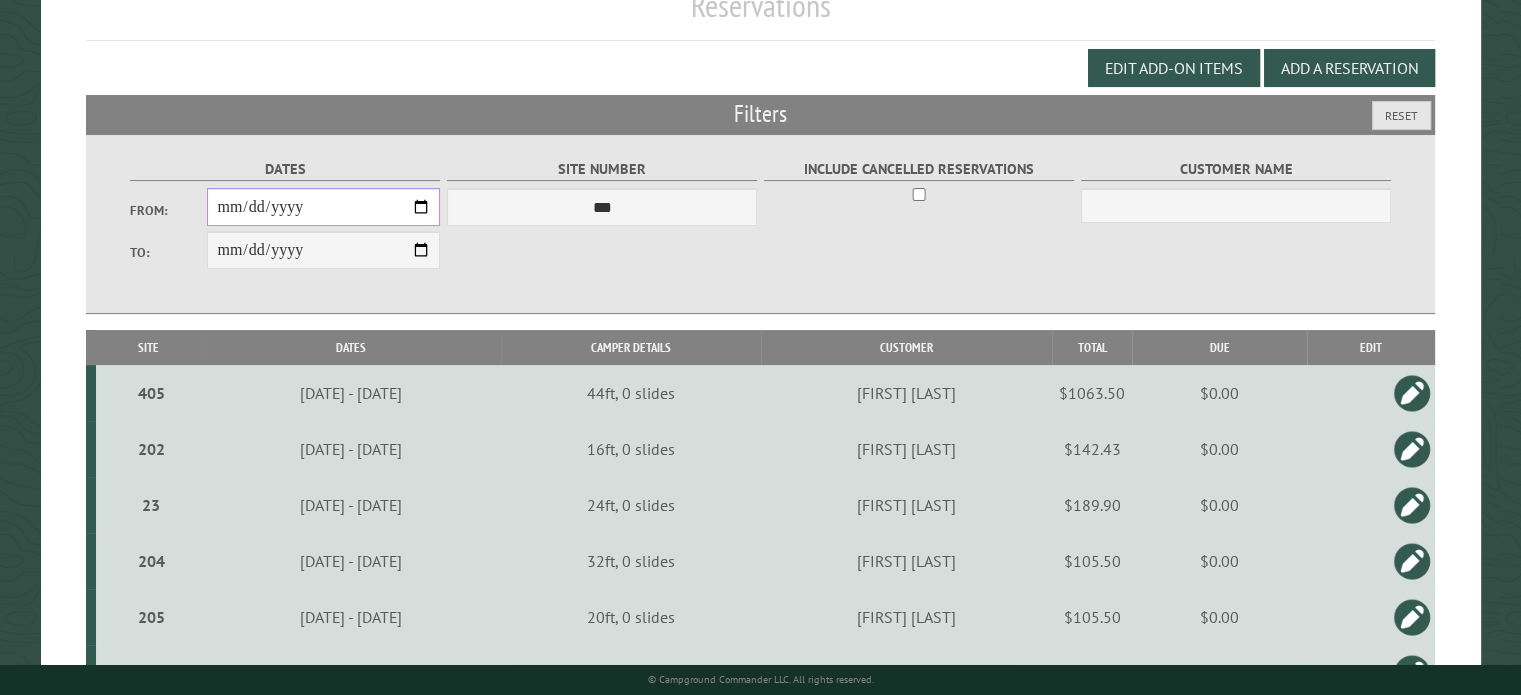 scroll, scrollTop: 212, scrollLeft: 0, axis: vertical 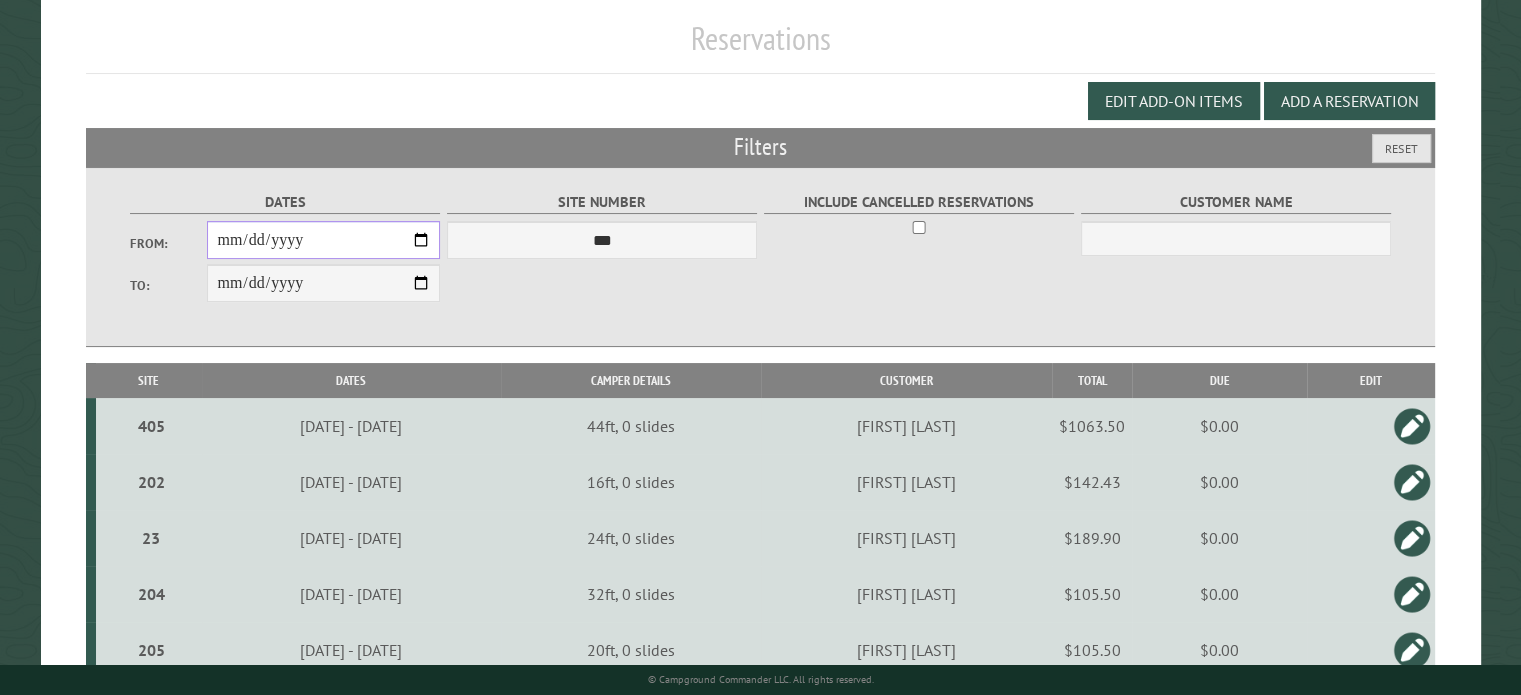 click on "**********" at bounding box center [323, 240] 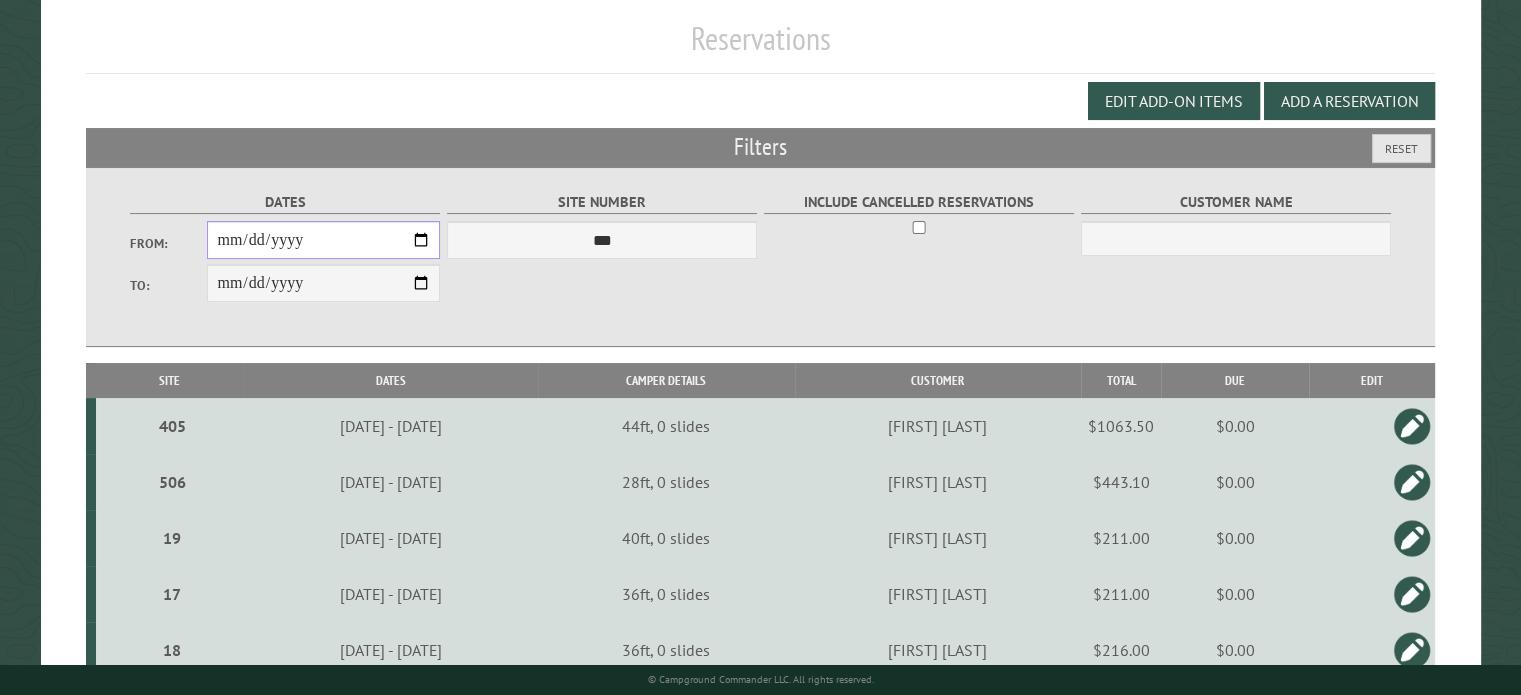 click on "**********" at bounding box center [323, 240] 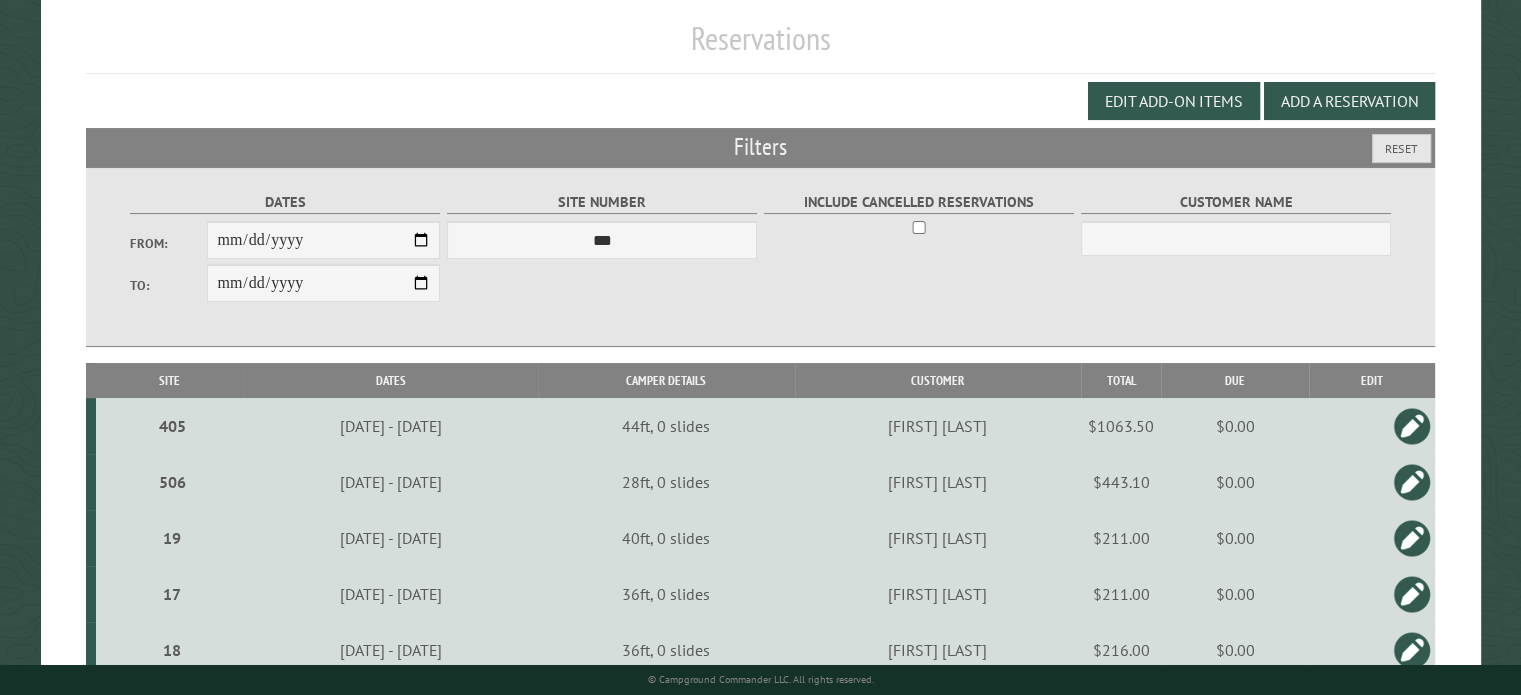 click on "**********" at bounding box center [761, 257] 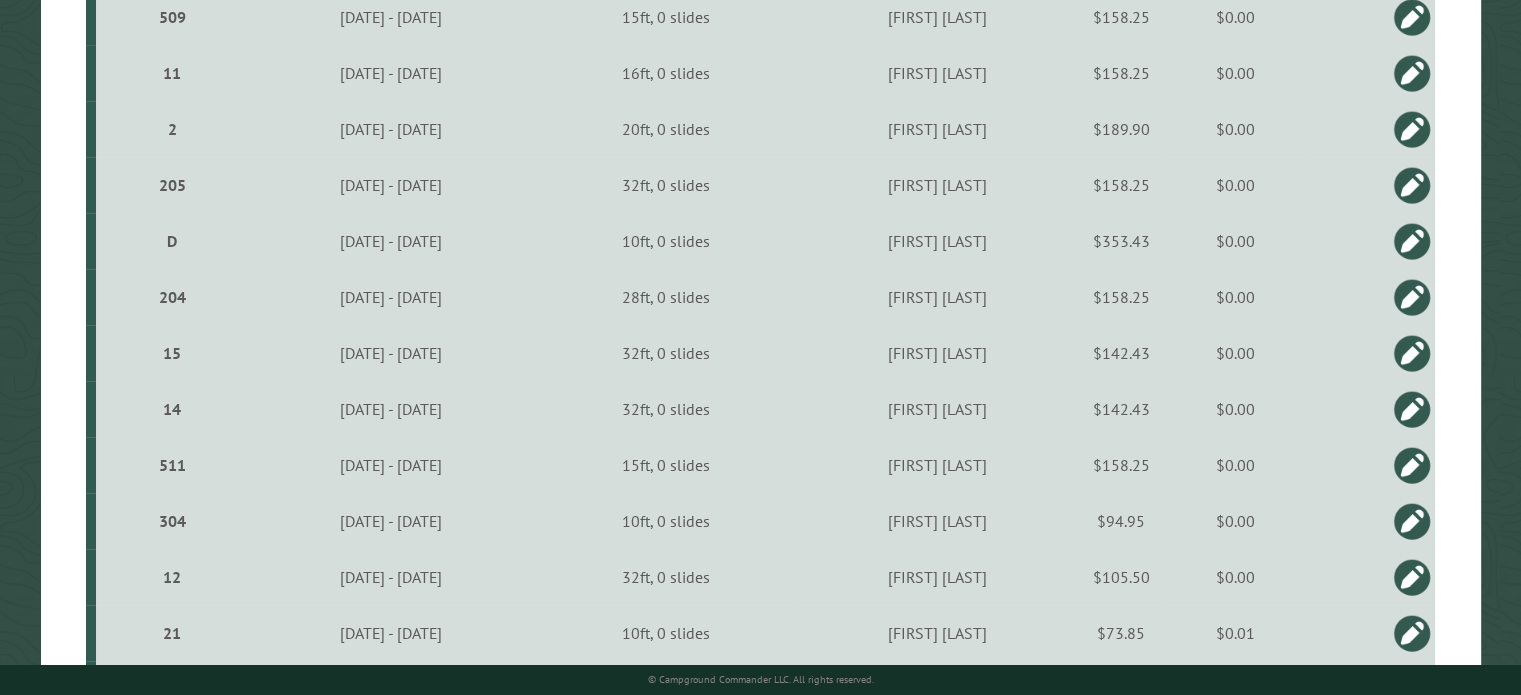 scroll, scrollTop: 1110, scrollLeft: 0, axis: vertical 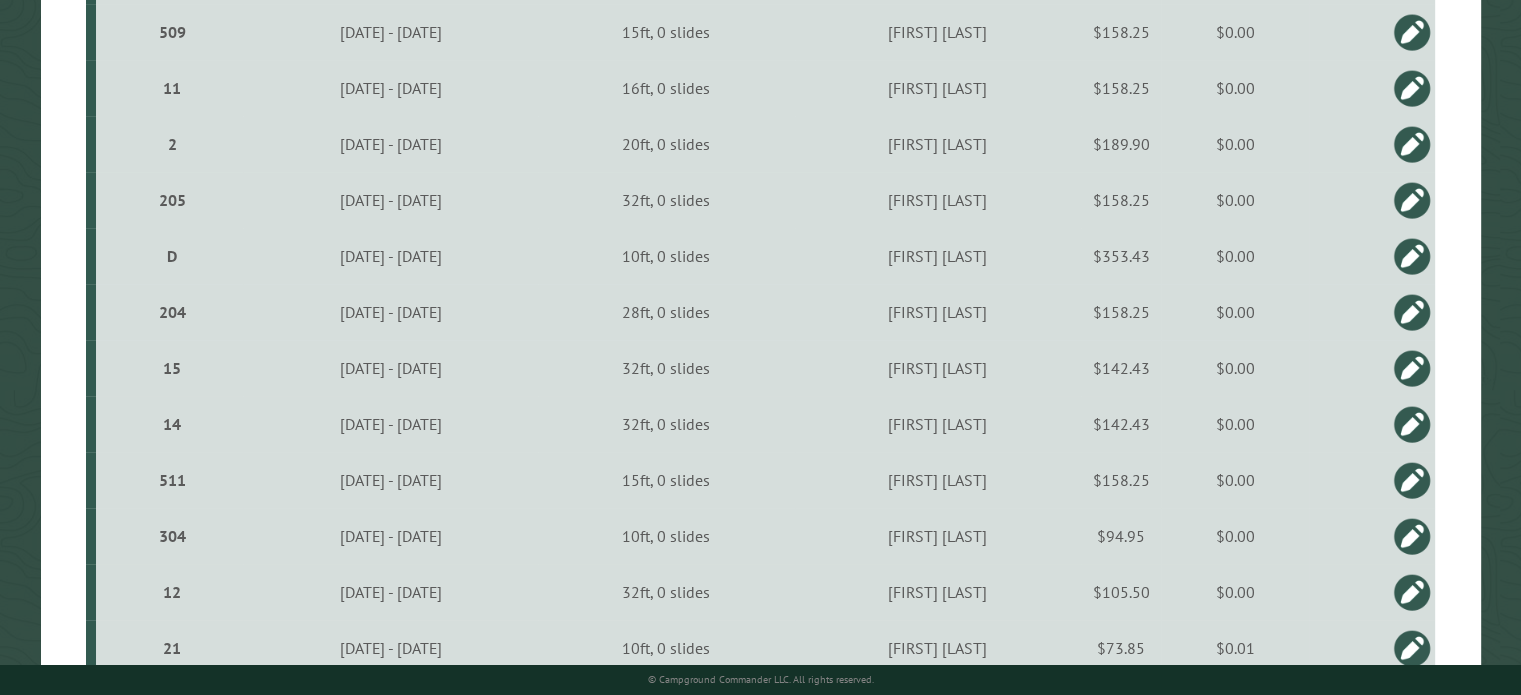 click on "[FIRST] [LAST]" at bounding box center [938, 312] 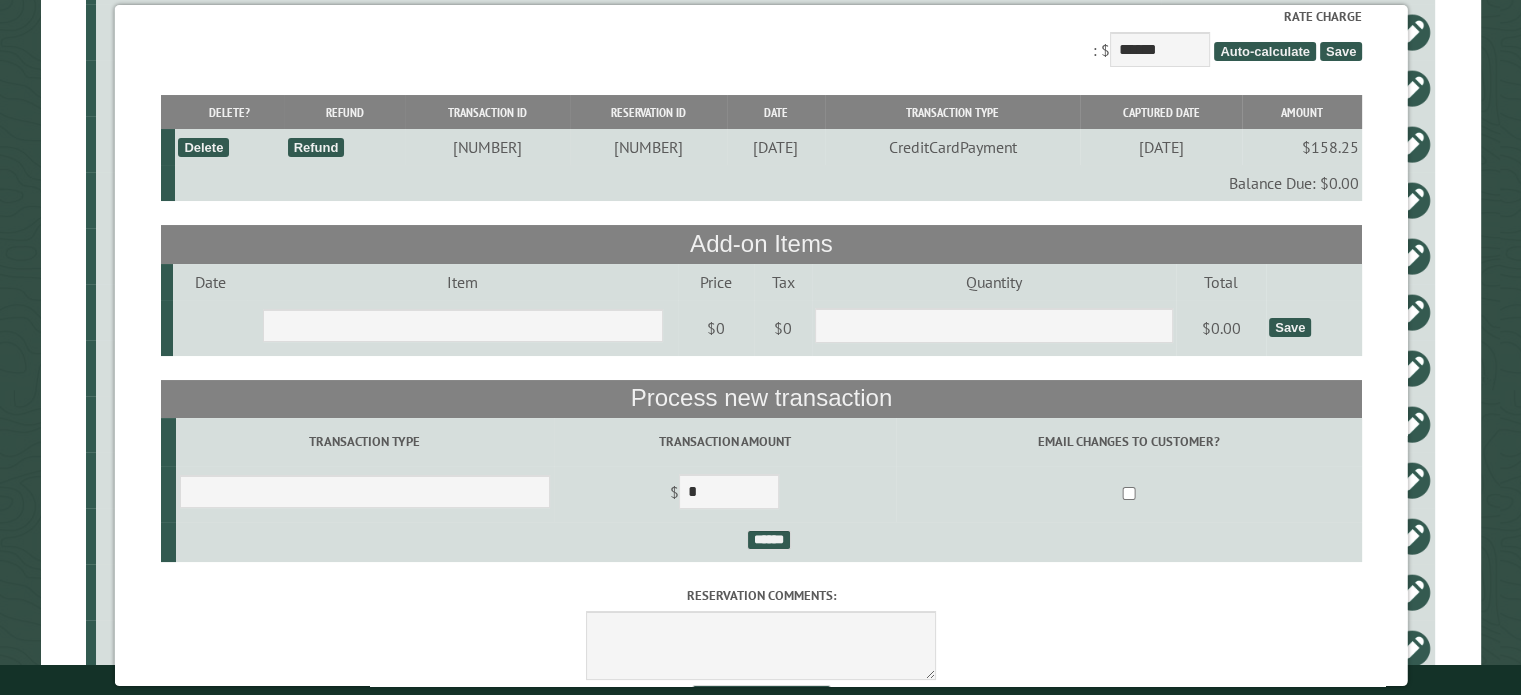 scroll, scrollTop: 0, scrollLeft: 0, axis: both 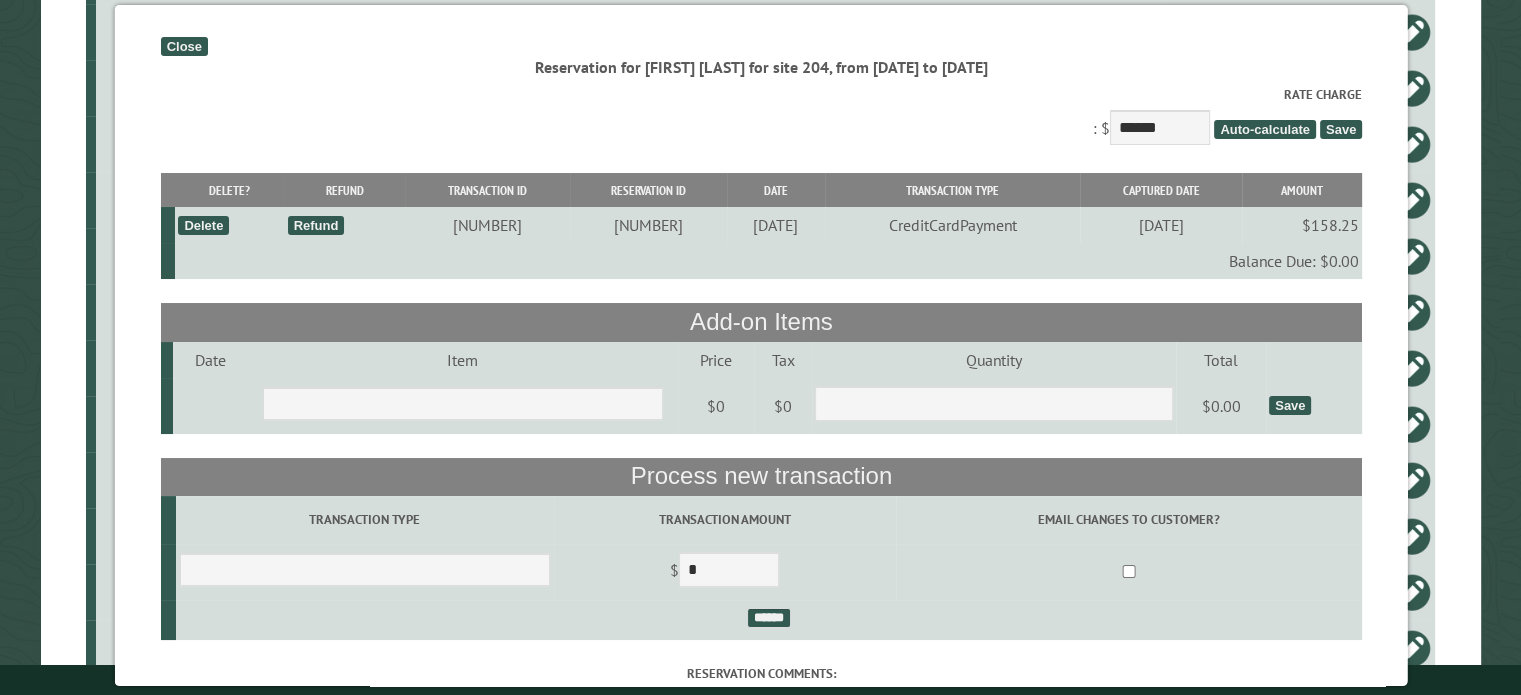 click on "Close" at bounding box center (183, 46) 